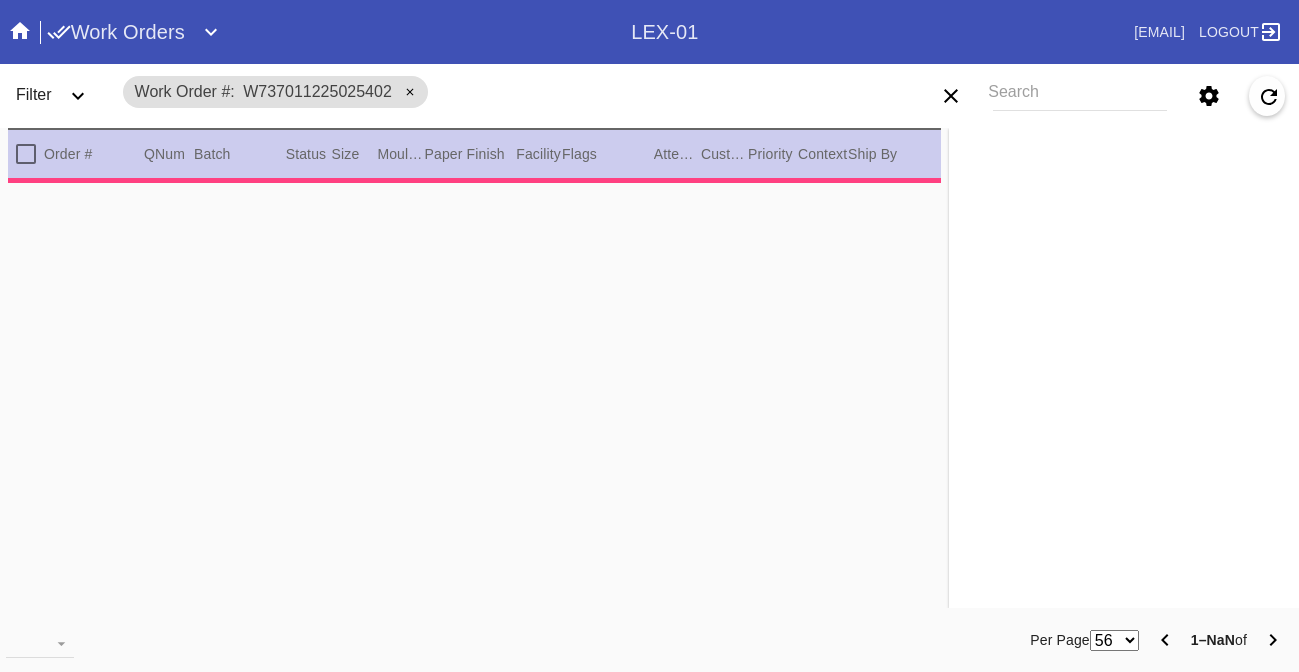 scroll, scrollTop: 0, scrollLeft: 0, axis: both 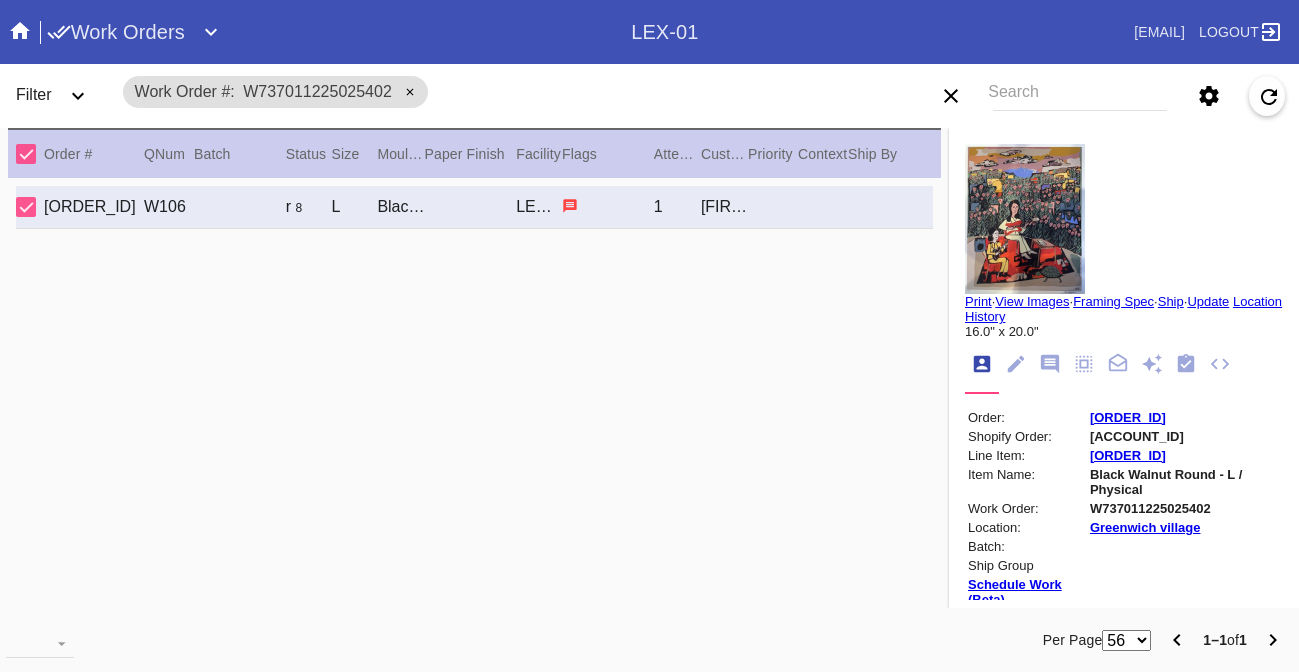 click on "Work Orders" at bounding box center [116, 32] 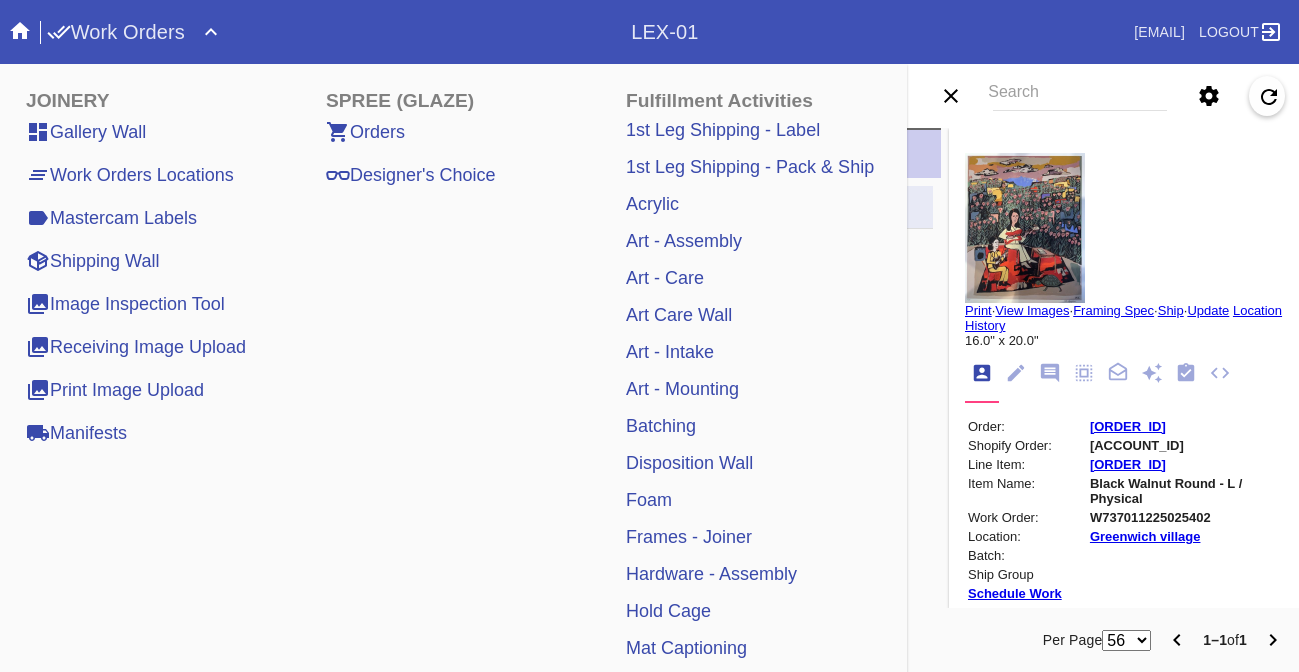 scroll, scrollTop: 637, scrollLeft: 0, axis: vertical 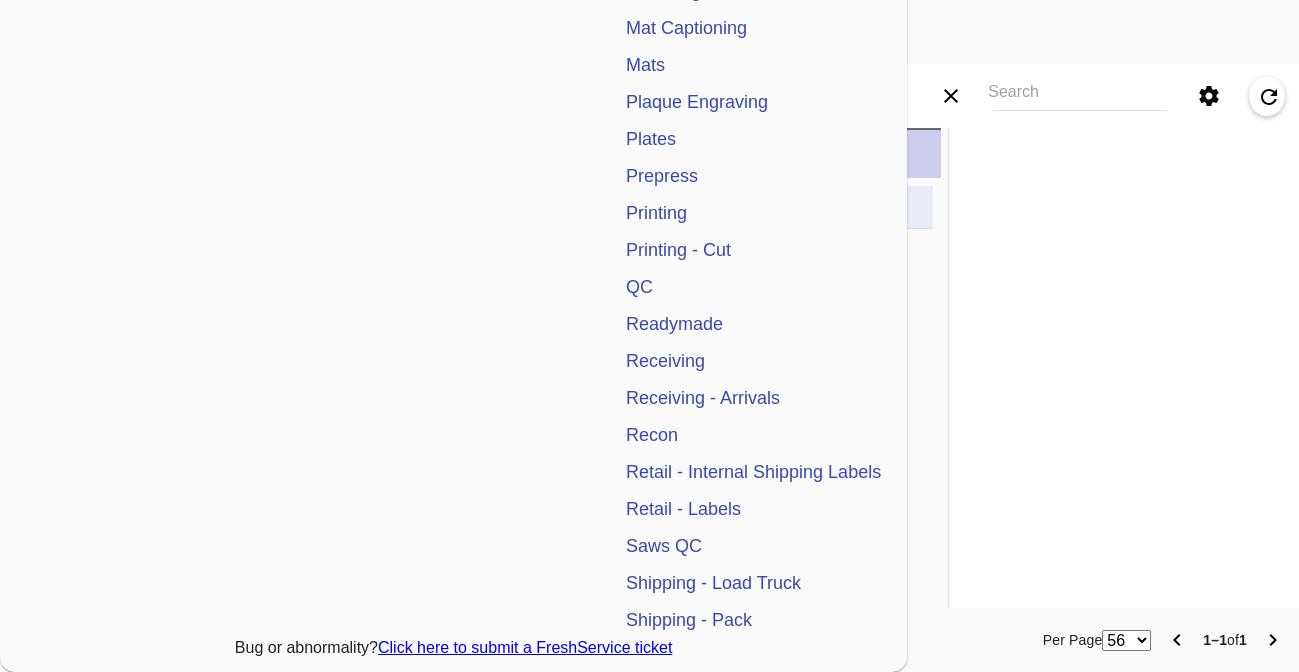 click on "Retail - Labels" at bounding box center (683, 509) 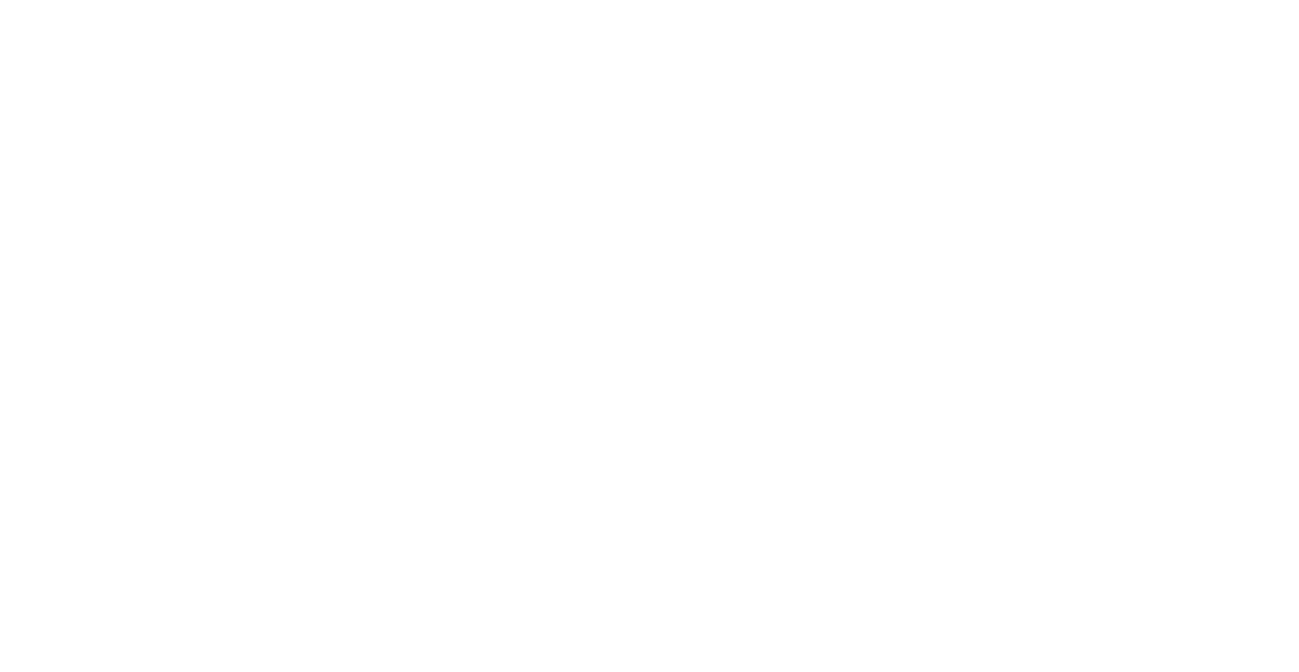 scroll, scrollTop: 0, scrollLeft: 0, axis: both 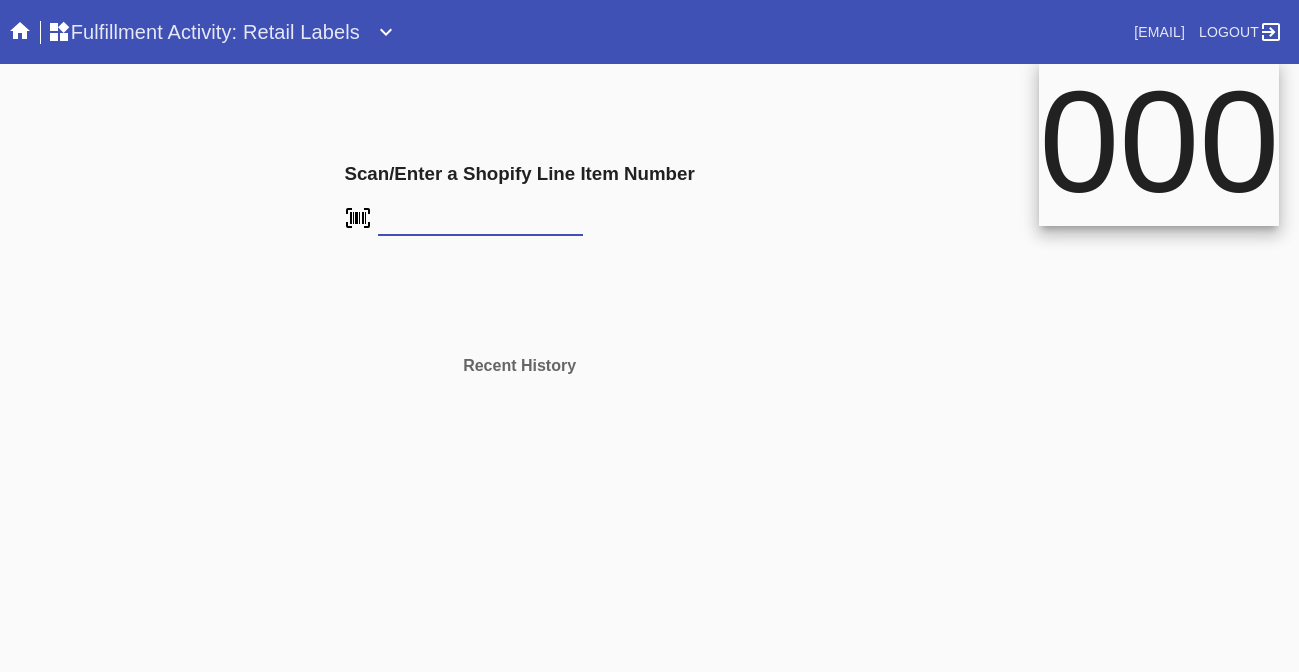 click on "Fulfillment Activity: Retail Labels" at bounding box center (203, 32) 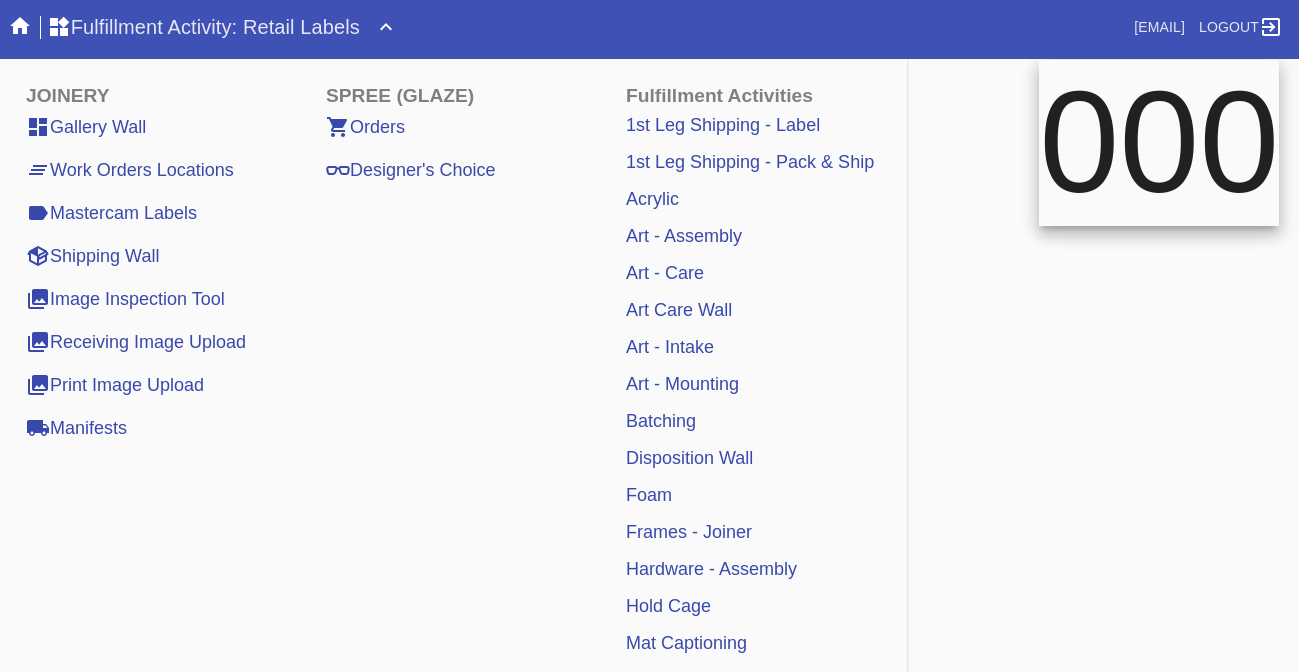 scroll, scrollTop: 0, scrollLeft: 0, axis: both 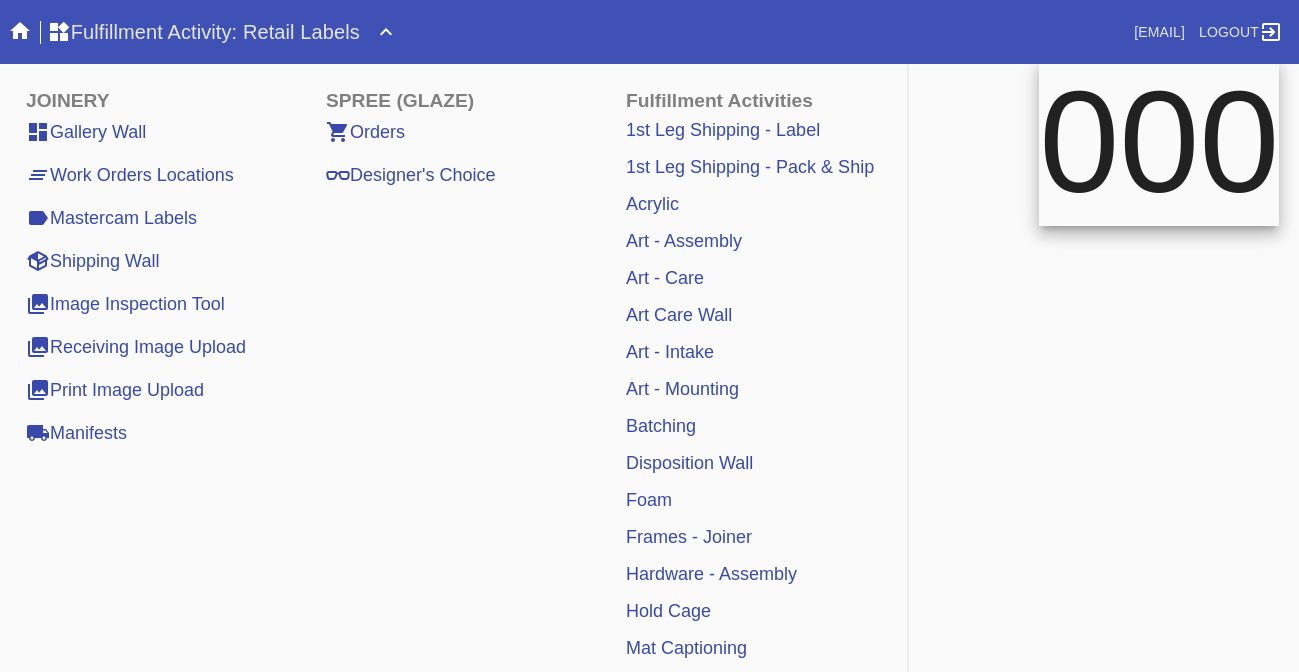 click on "Receiving Image Upload" at bounding box center [136, 347] 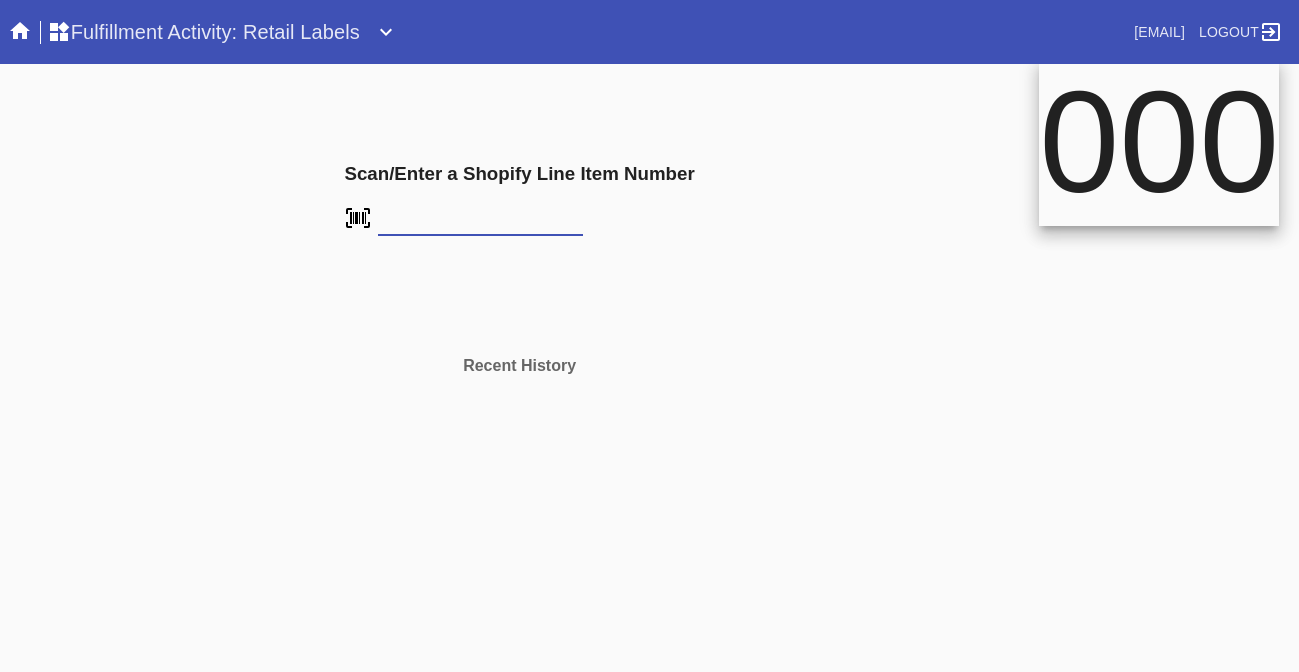 scroll, scrollTop: 0, scrollLeft: 0, axis: both 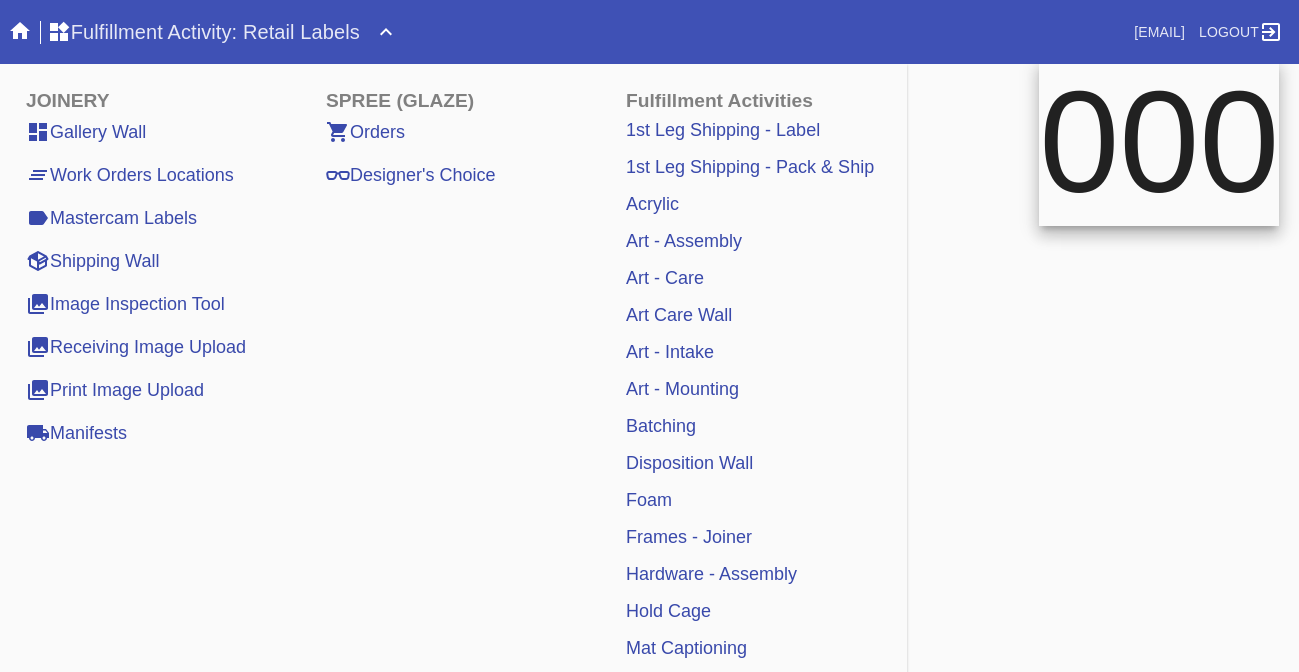 click on "Print Image Upload" at bounding box center (115, 390) 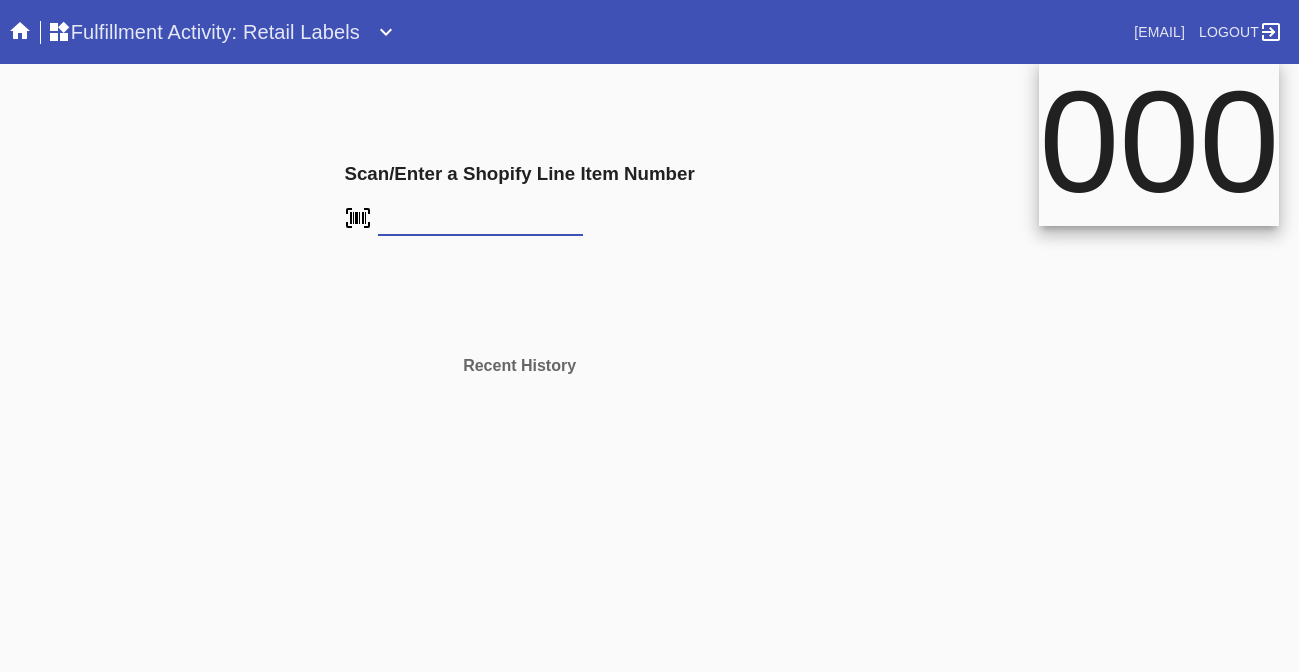 scroll, scrollTop: 0, scrollLeft: 0, axis: both 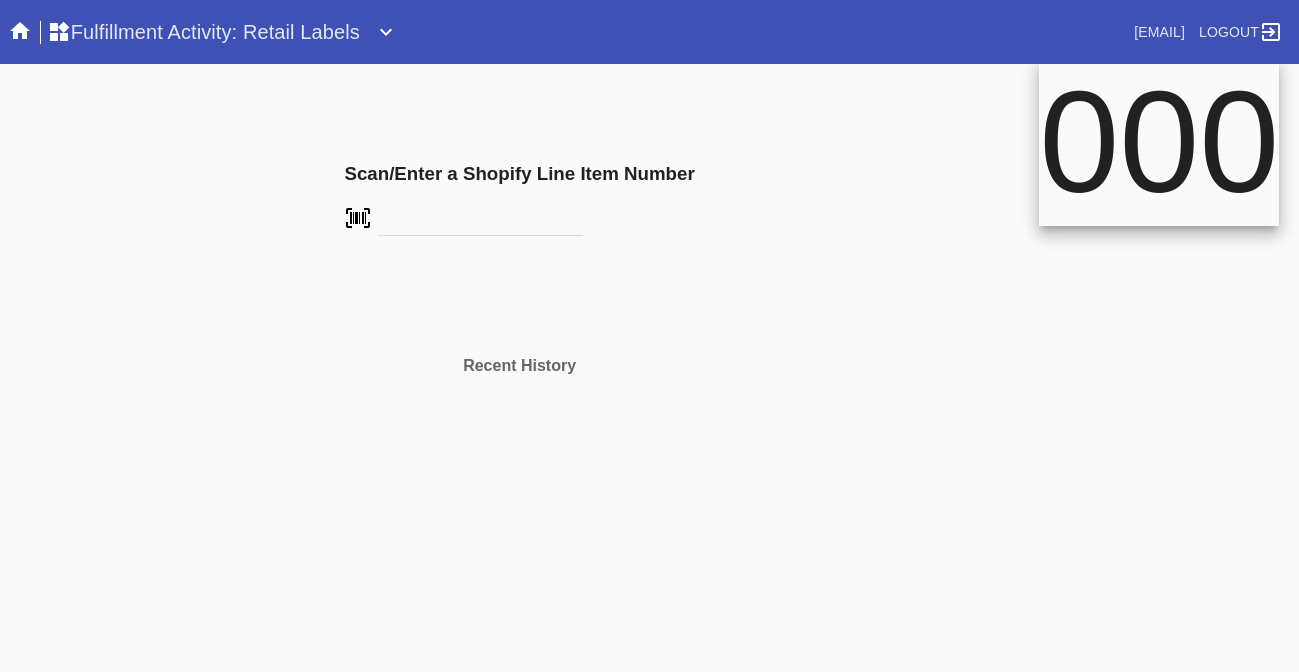 click on "Fulfillment Activity: Retail Labels" at bounding box center (203, 32) 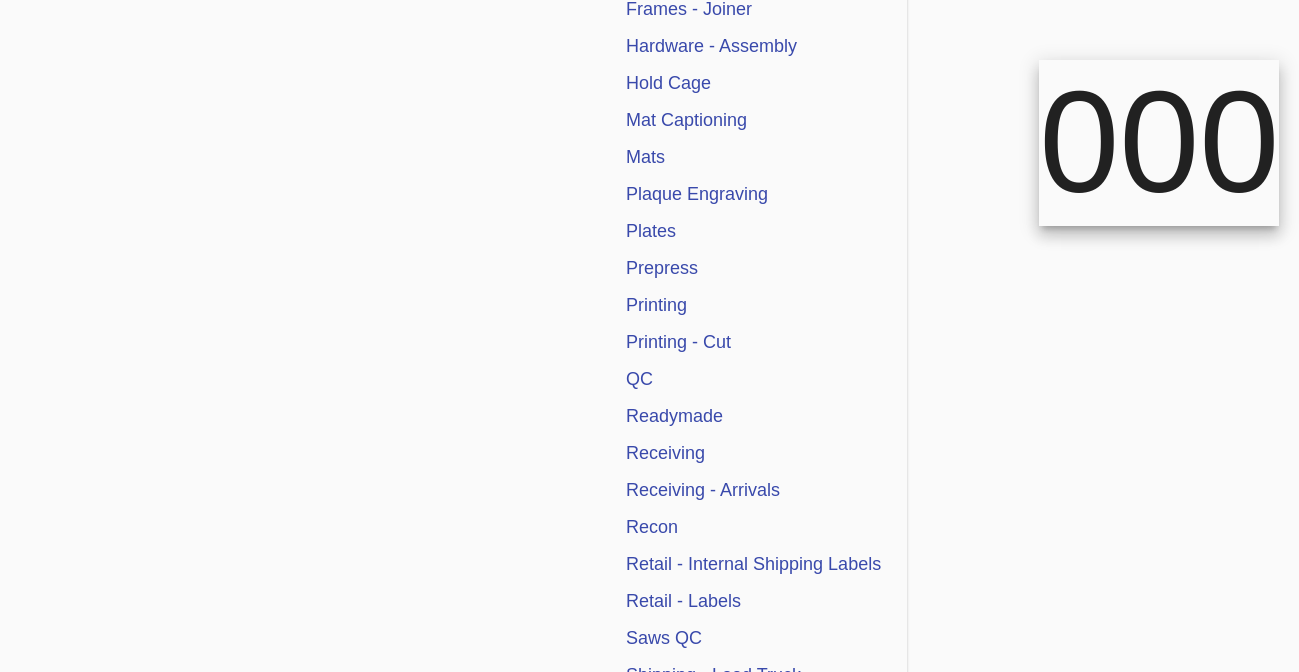 scroll, scrollTop: 534, scrollLeft: 0, axis: vertical 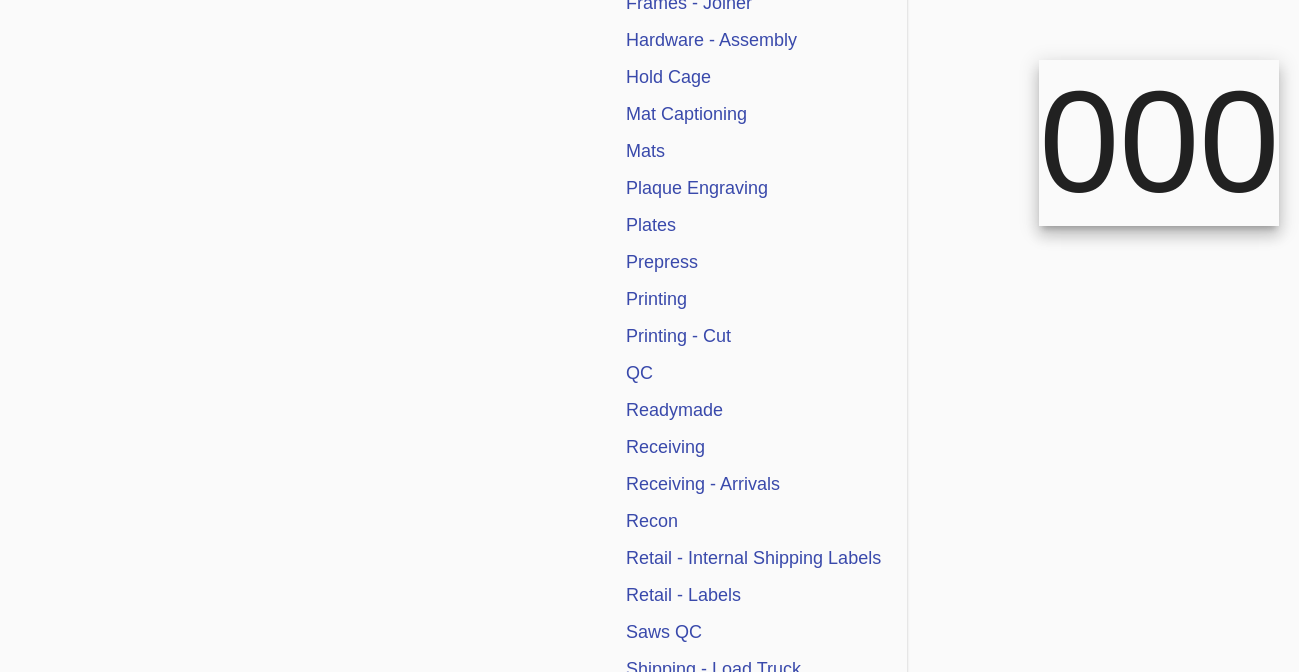 click on "Printing" at bounding box center [656, 299] 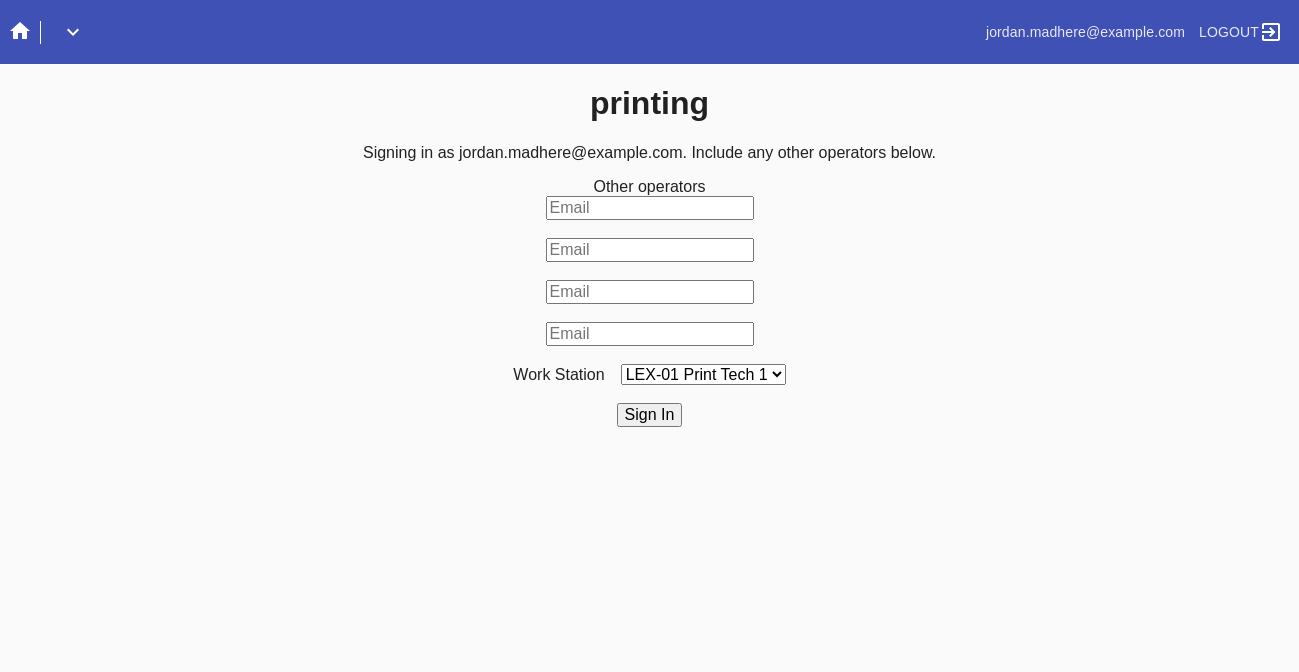 scroll, scrollTop: 0, scrollLeft: 0, axis: both 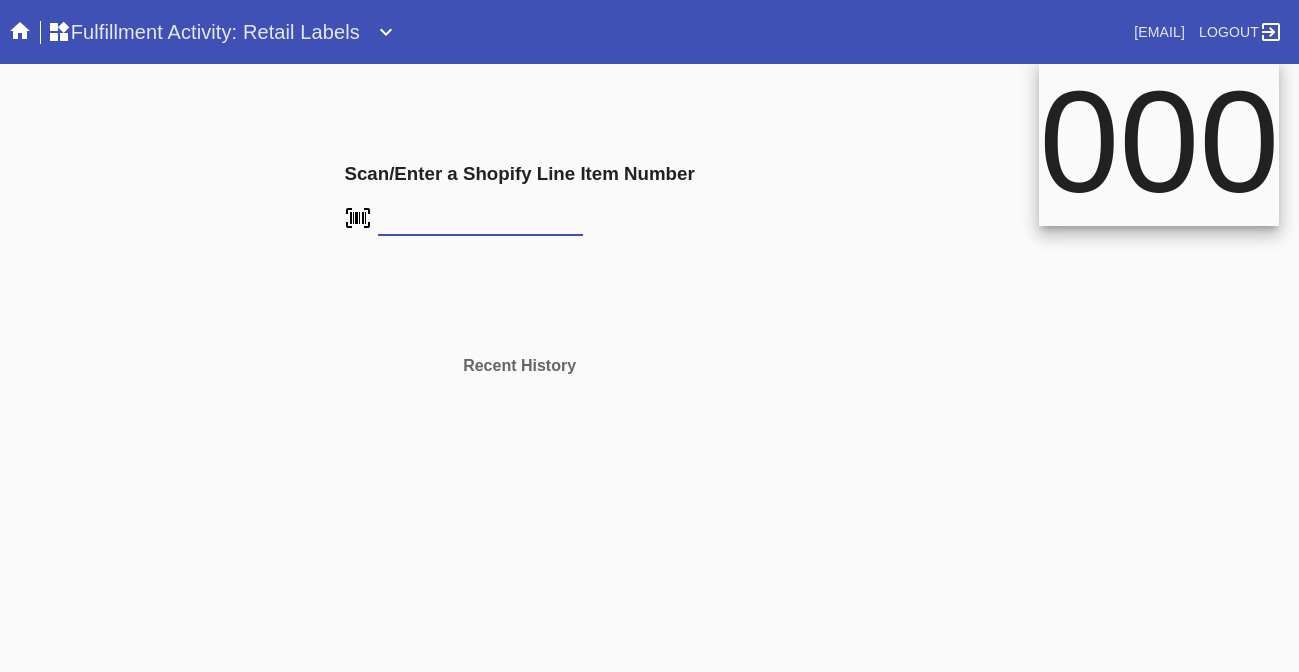 click on "Fulfillment Activity: Retail Labels" at bounding box center (203, 32) 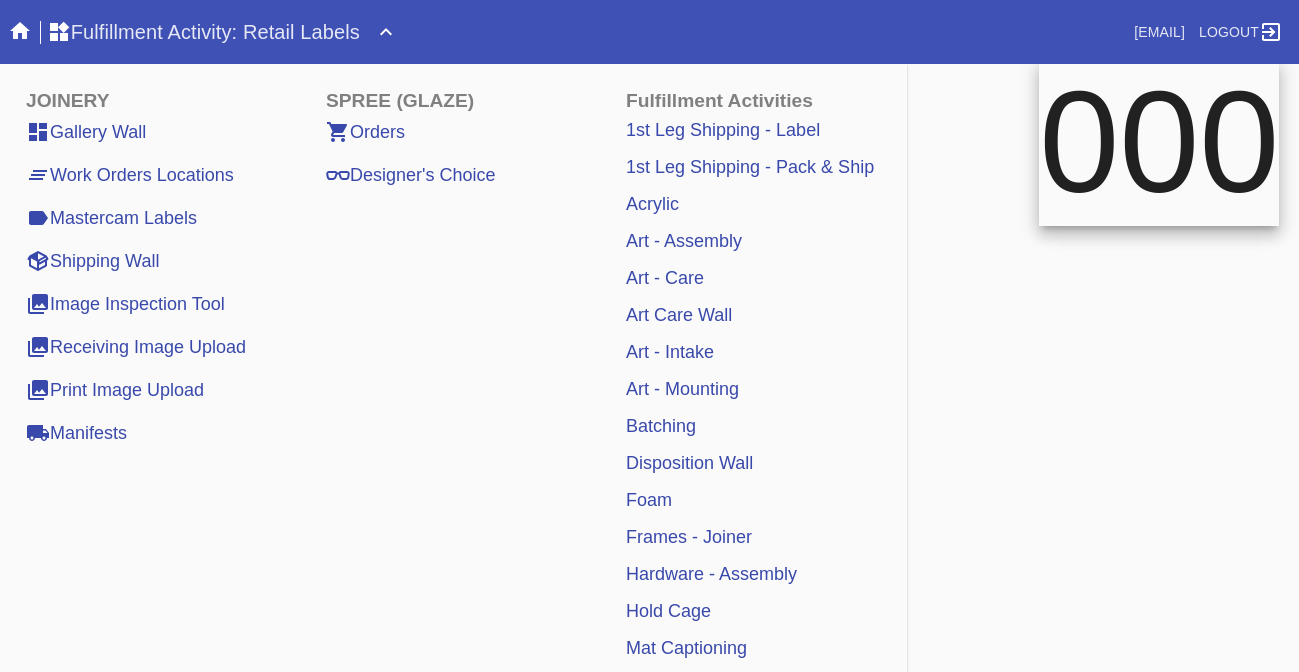 click on "Fulfillment Activity: Retail Labels" at bounding box center [203, 32] 